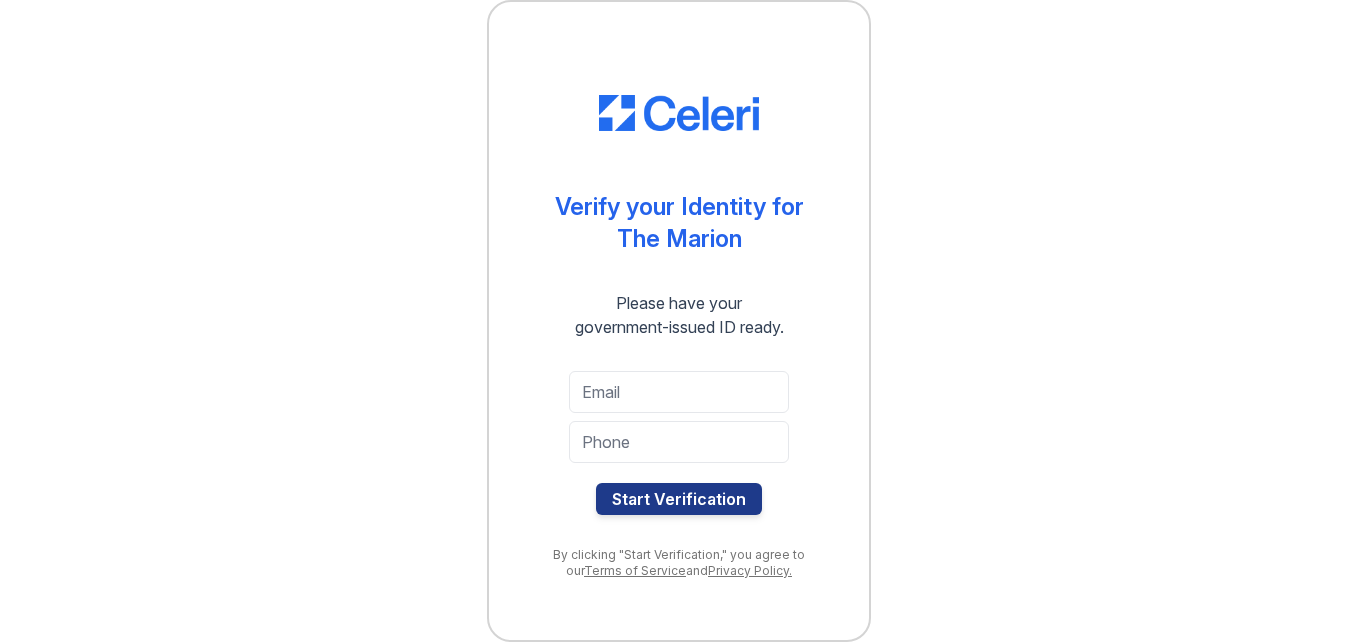 scroll, scrollTop: 0, scrollLeft: 0, axis: both 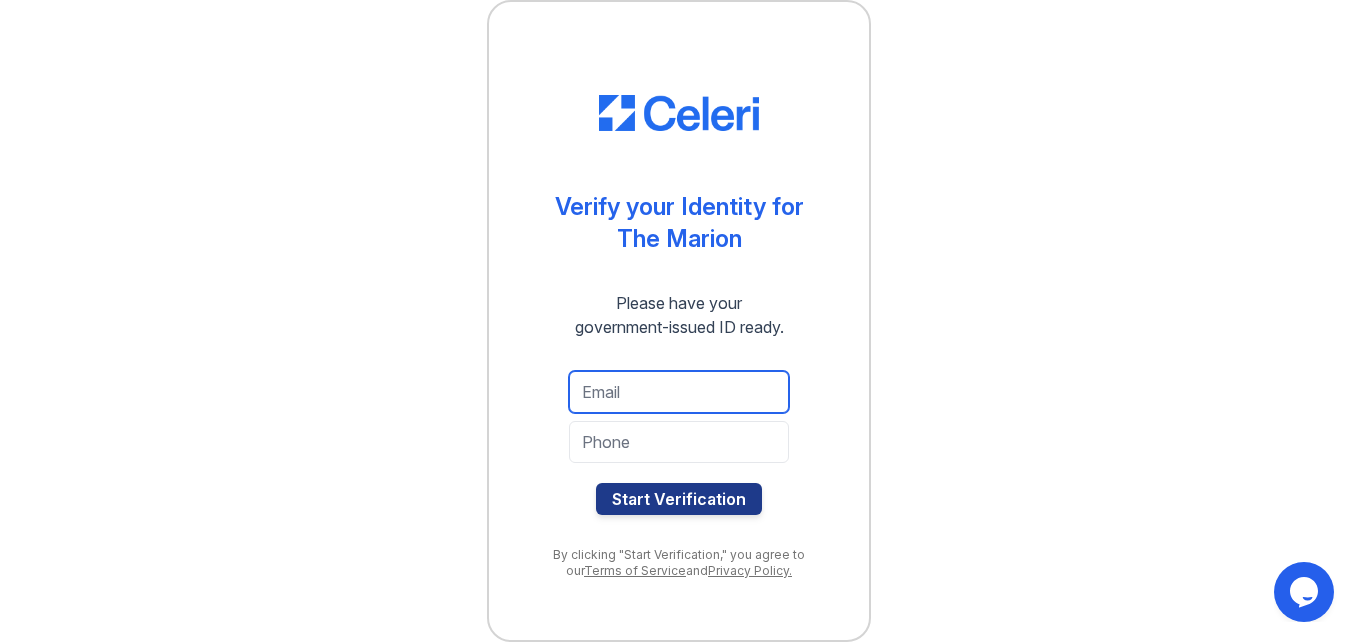 click at bounding box center [679, 392] 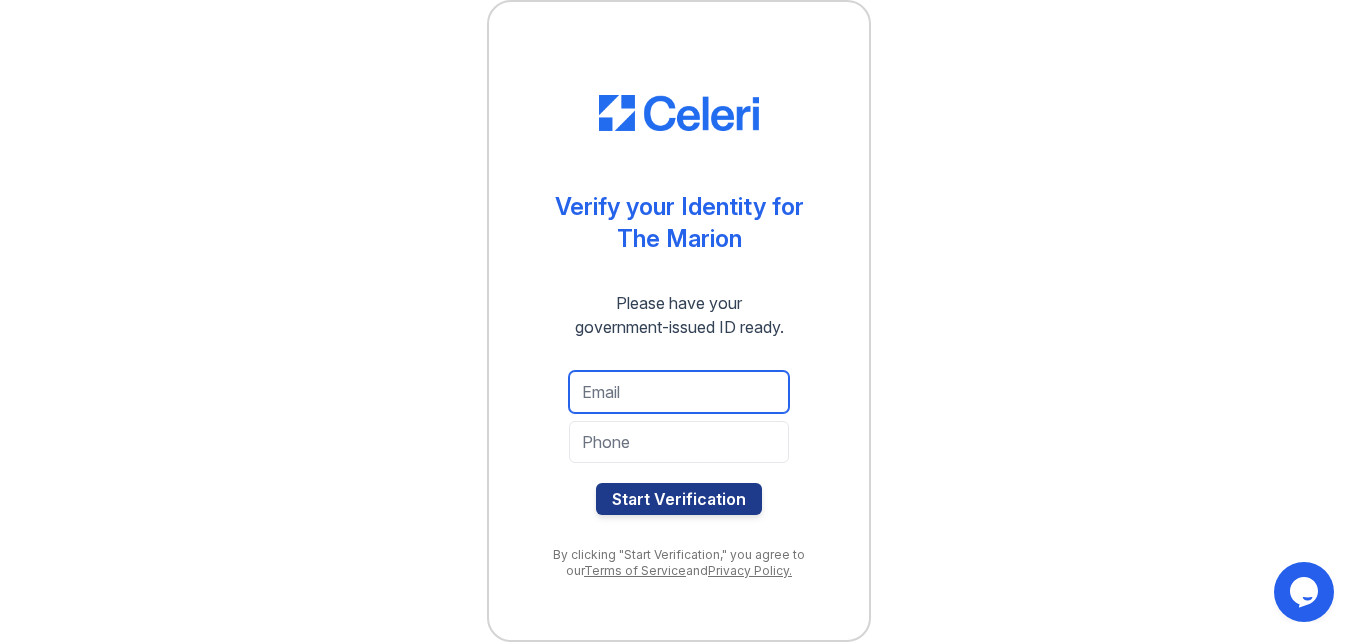 type on "heraspaola99@gmail.com" 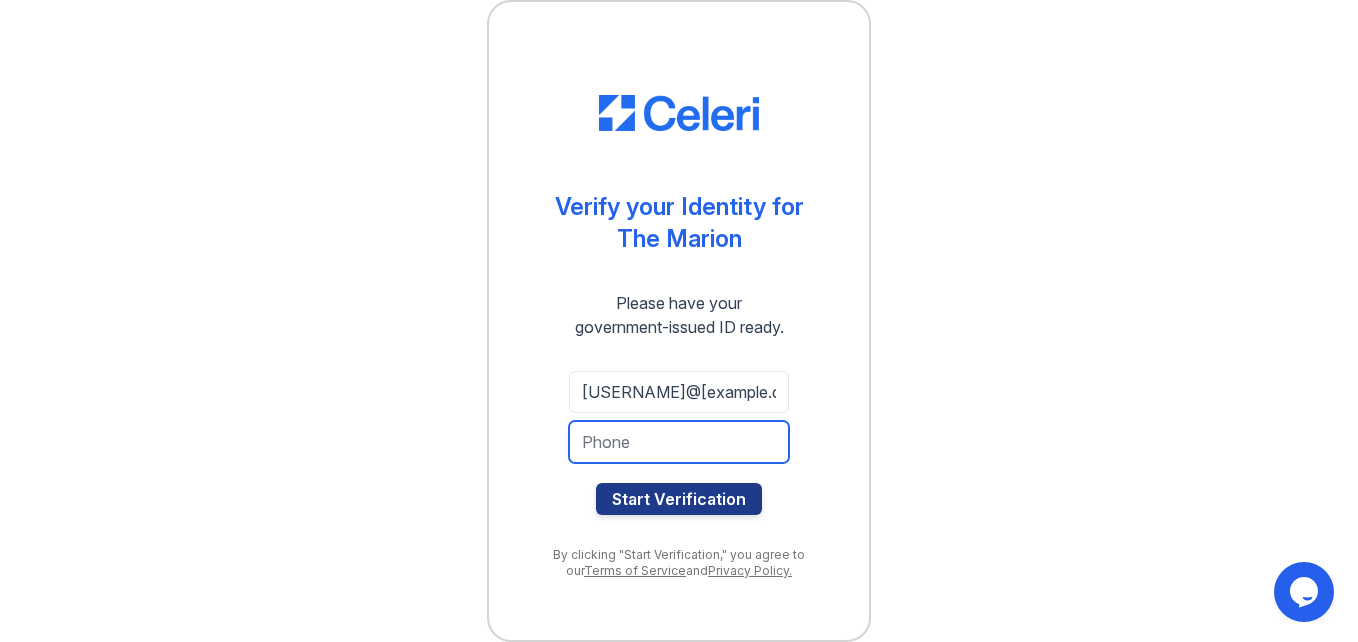 type on "4698816603" 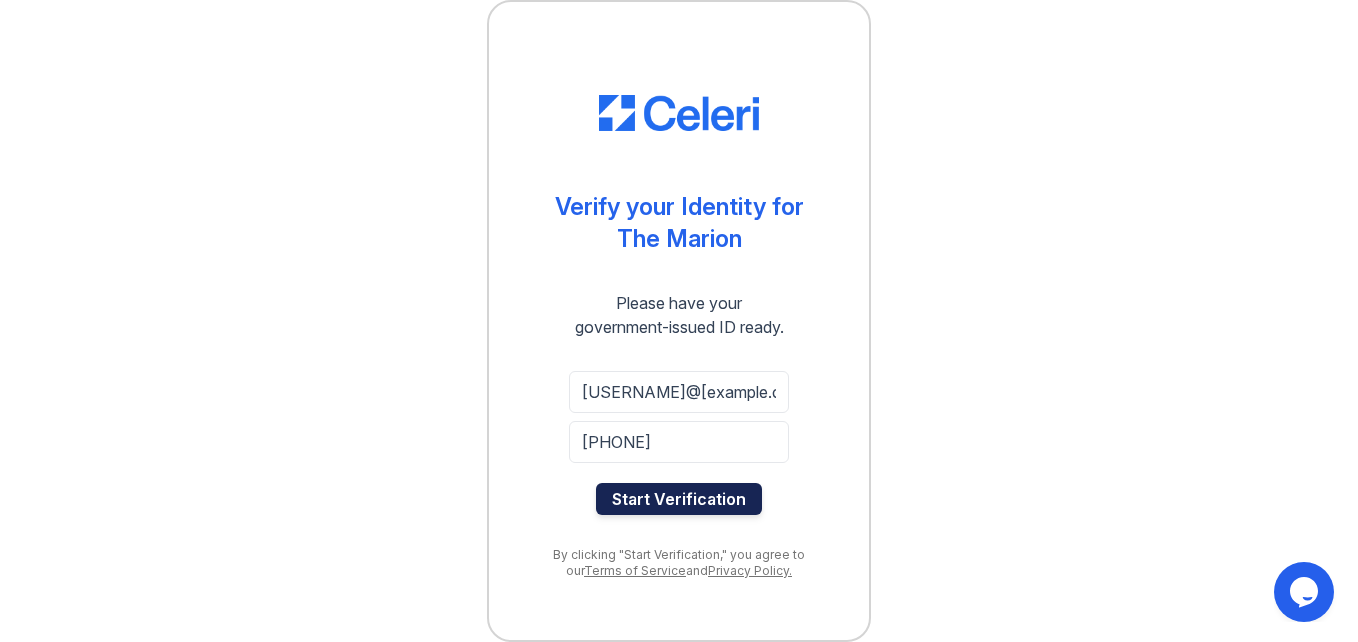 click on "Start Verification" at bounding box center (679, 499) 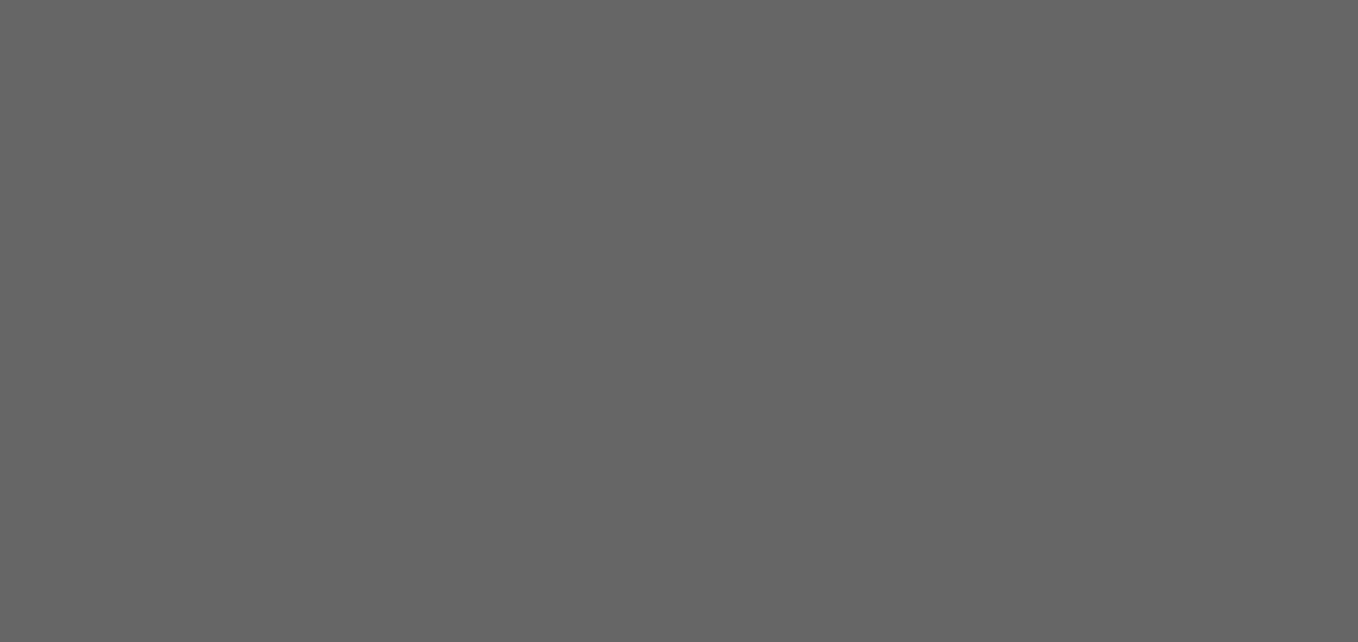 scroll, scrollTop: 0, scrollLeft: 0, axis: both 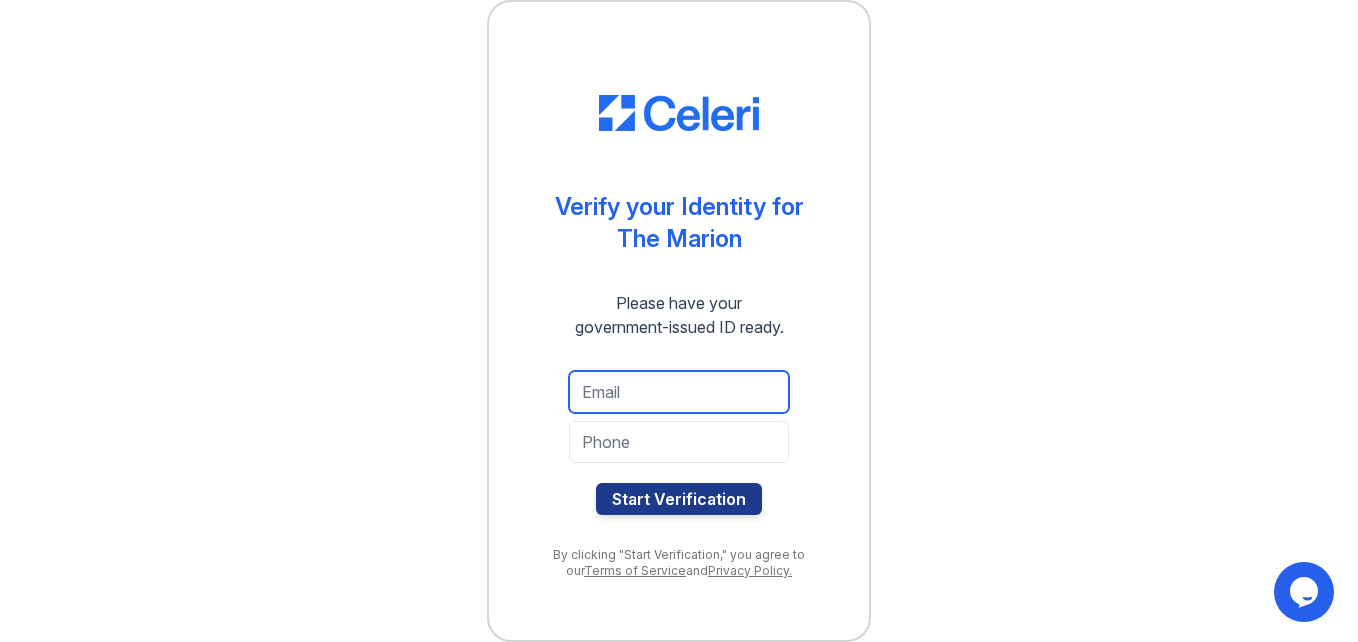 click at bounding box center (679, 392) 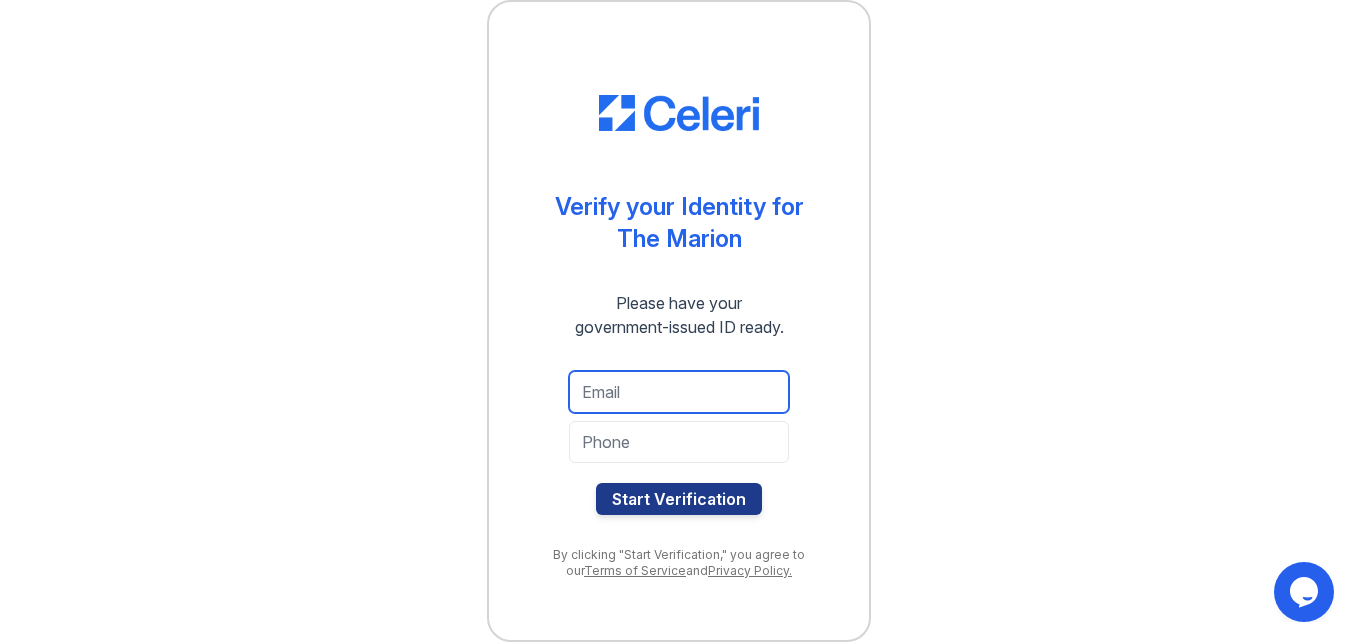 type on "Anacc831@gmail.com" 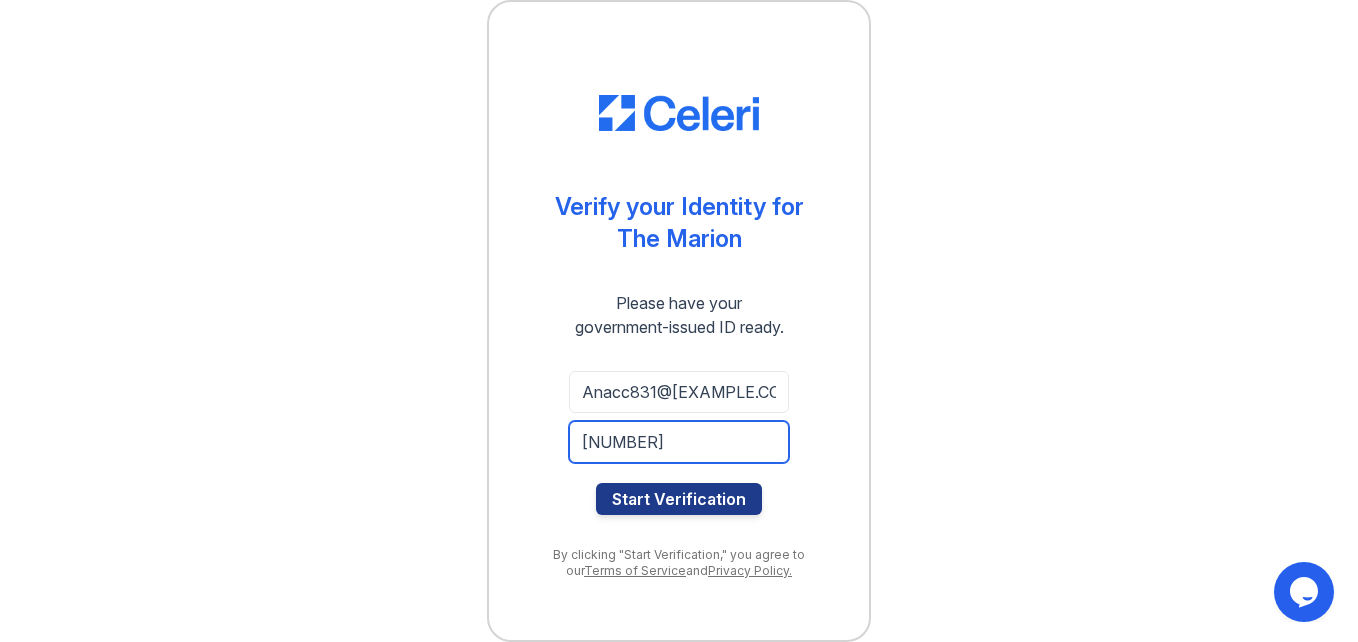 click on "4695584697" at bounding box center (679, 442) 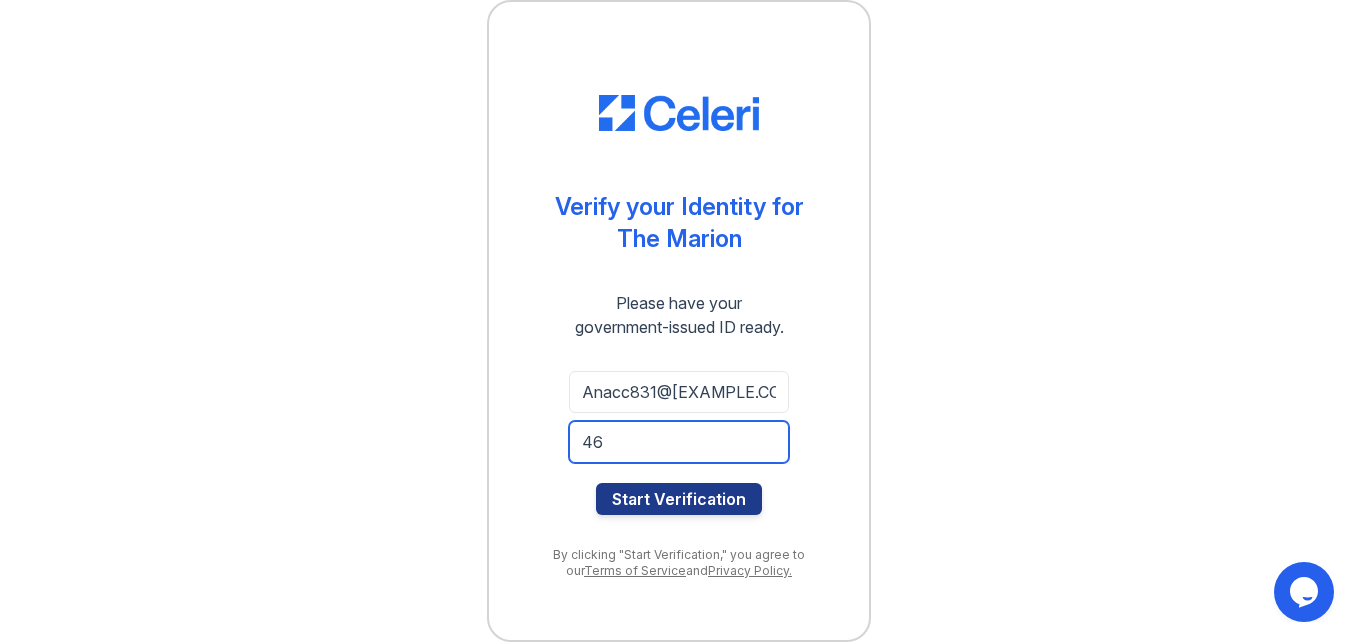 type on "4" 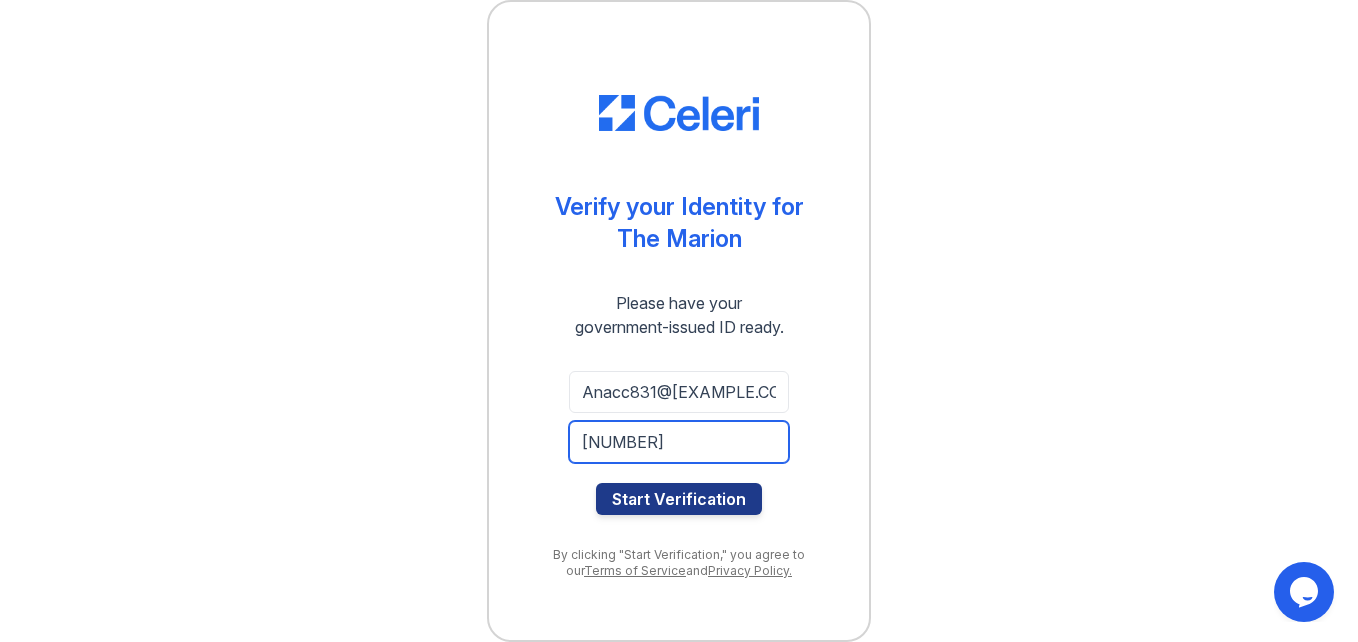 type on "2109876766" 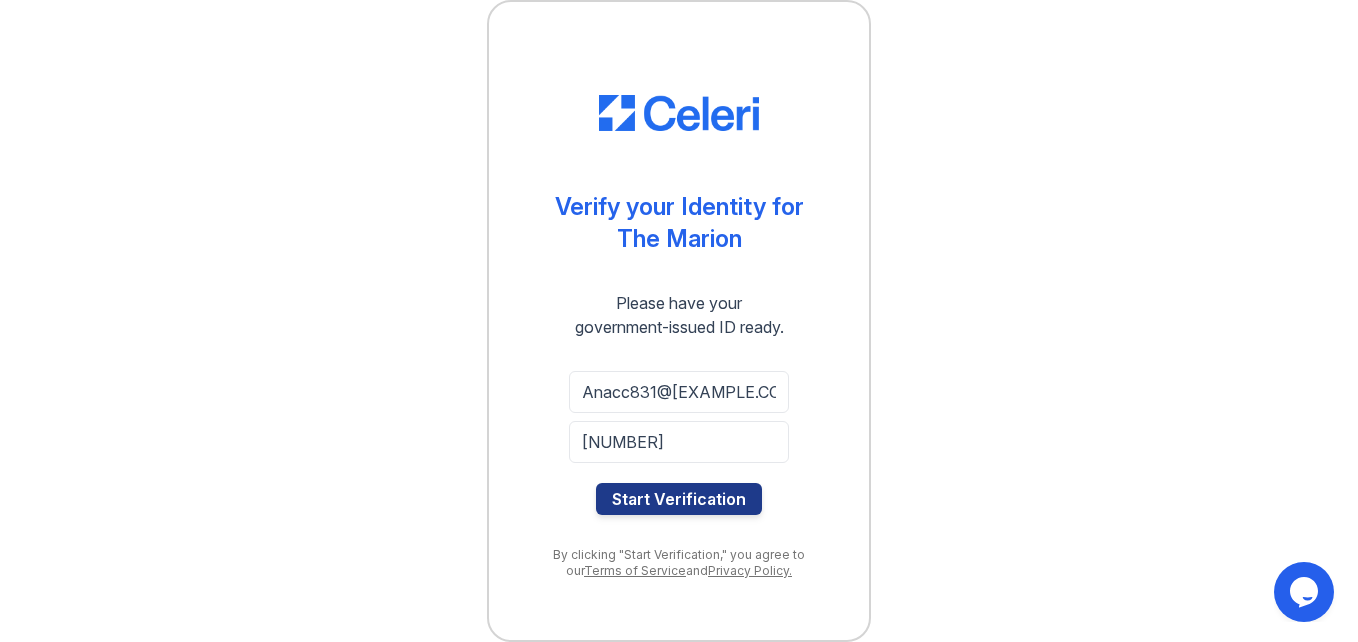 click on "Verify your Identity for
The Marion
Please have your
government-issued ID ready.
Anacc831@gmail.com
2109876766
Start Verification
By clicking "Start Verification," you agree to our
Terms of Service
and
Privacy Policy." at bounding box center [679, 321] 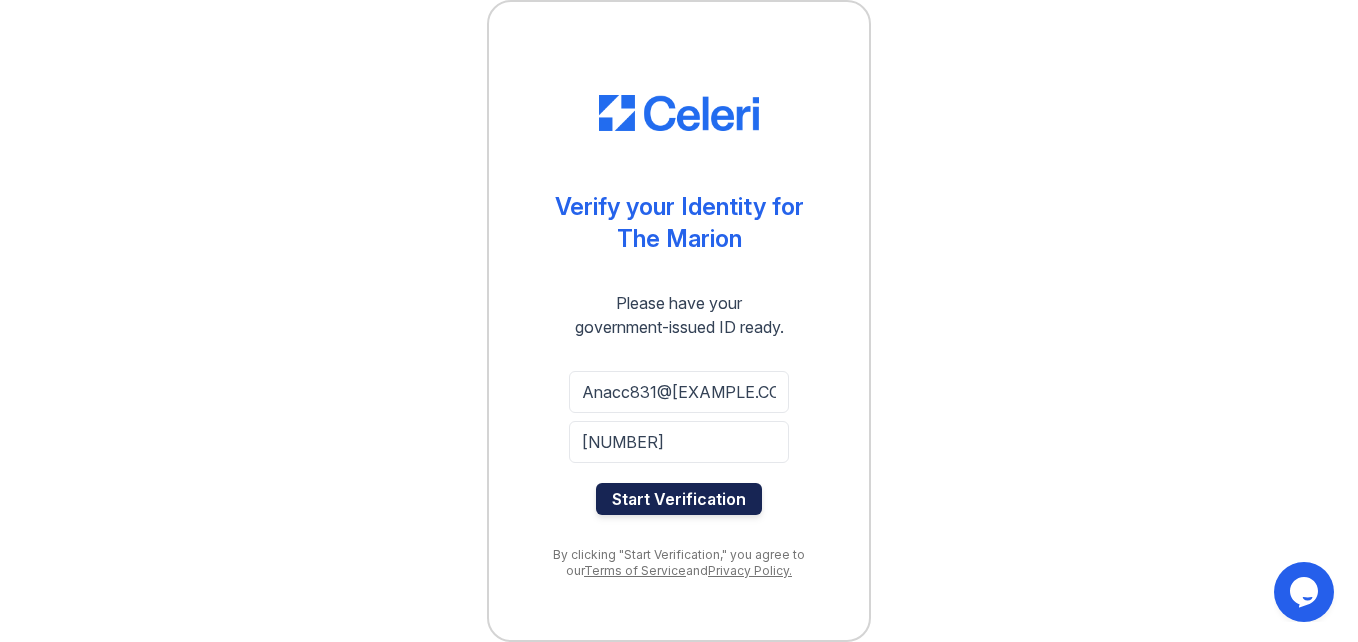 click on "Start Verification" at bounding box center (679, 499) 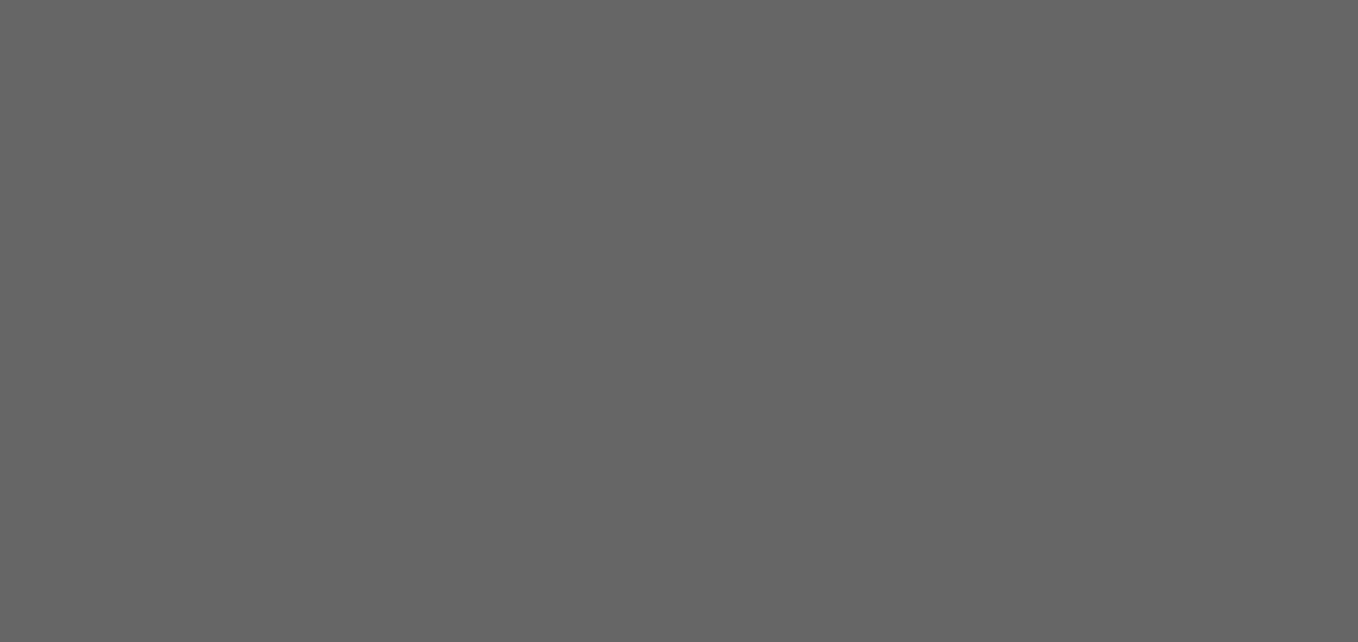 scroll, scrollTop: 0, scrollLeft: 0, axis: both 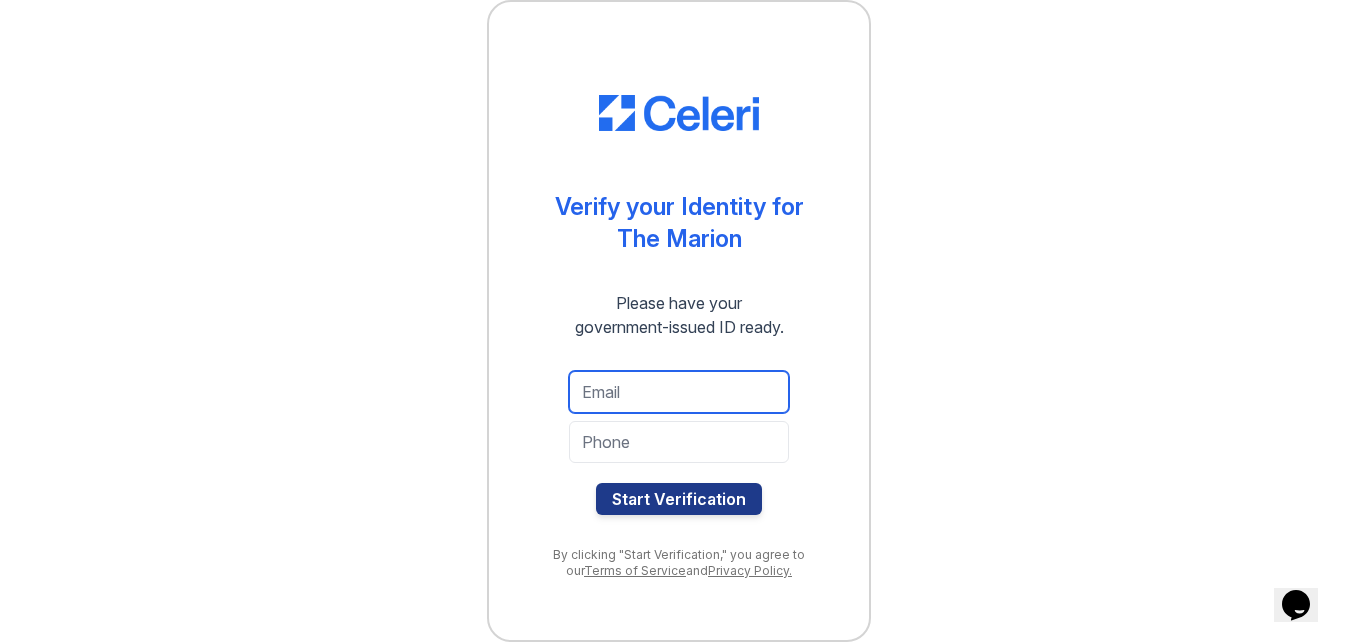 click at bounding box center (679, 392) 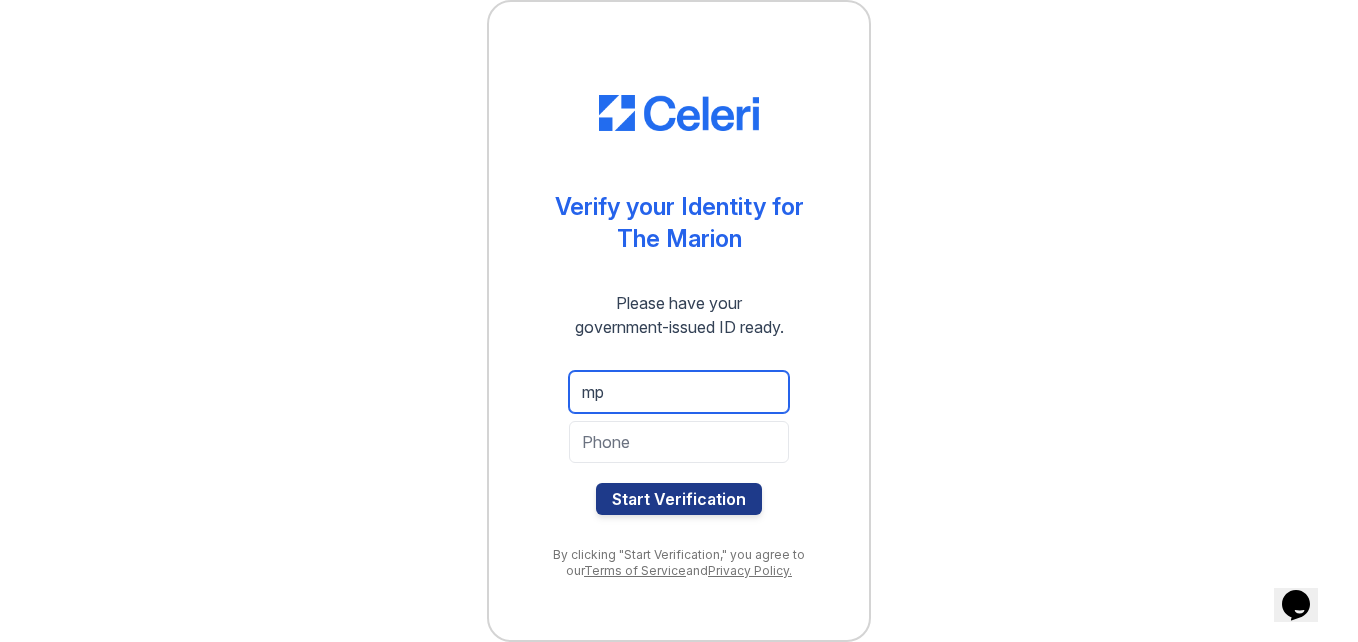type on "[USERNAME]@example.com" 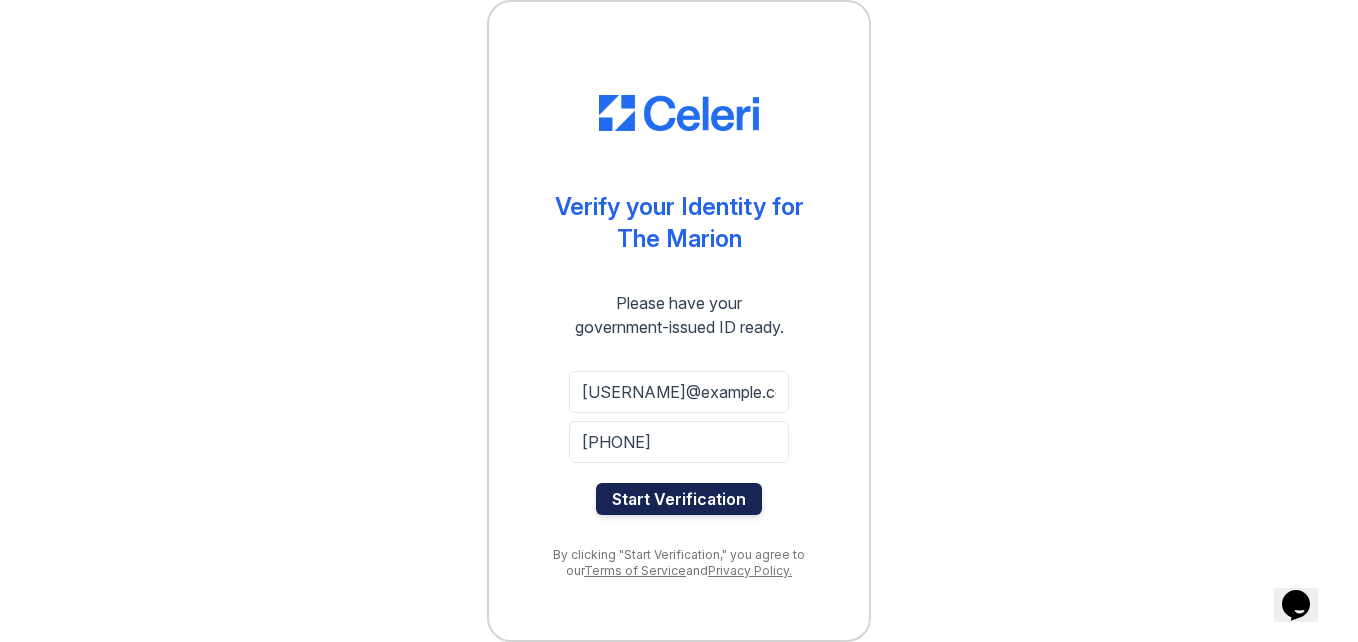 click on "Start Verification" at bounding box center (679, 499) 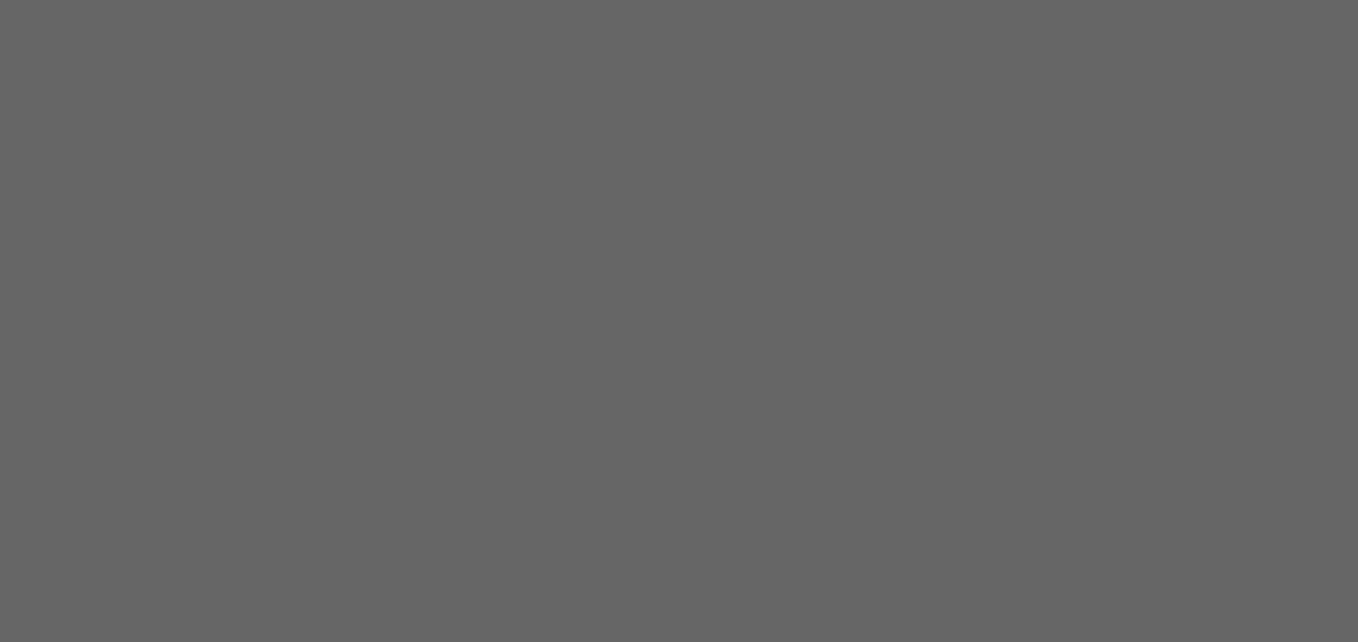 scroll, scrollTop: 0, scrollLeft: 0, axis: both 